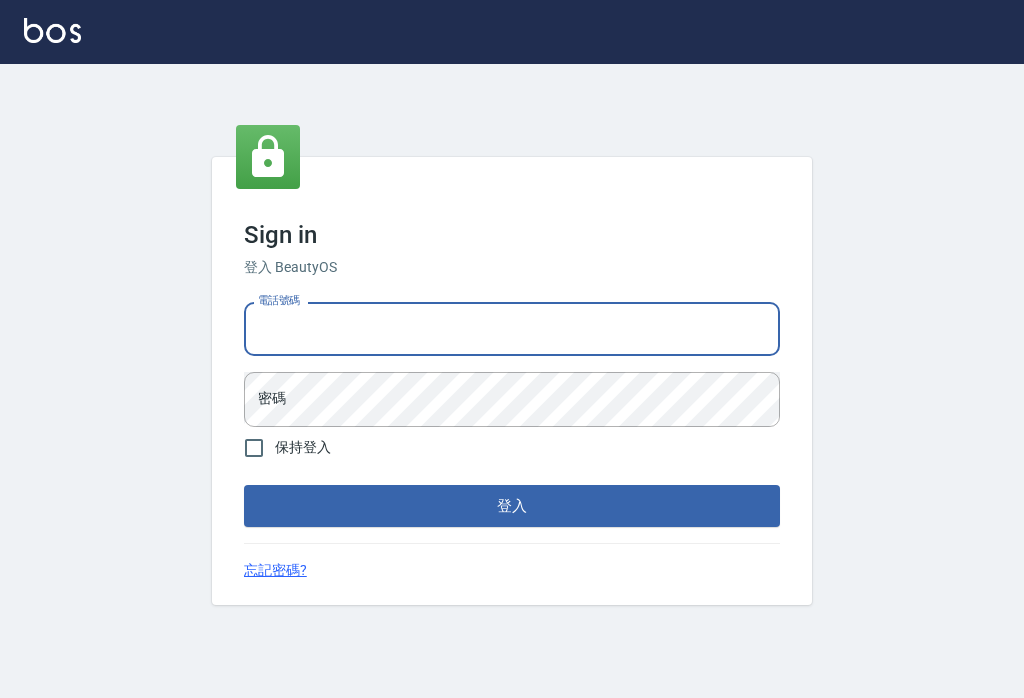 click on "登入" at bounding box center [512, 506] 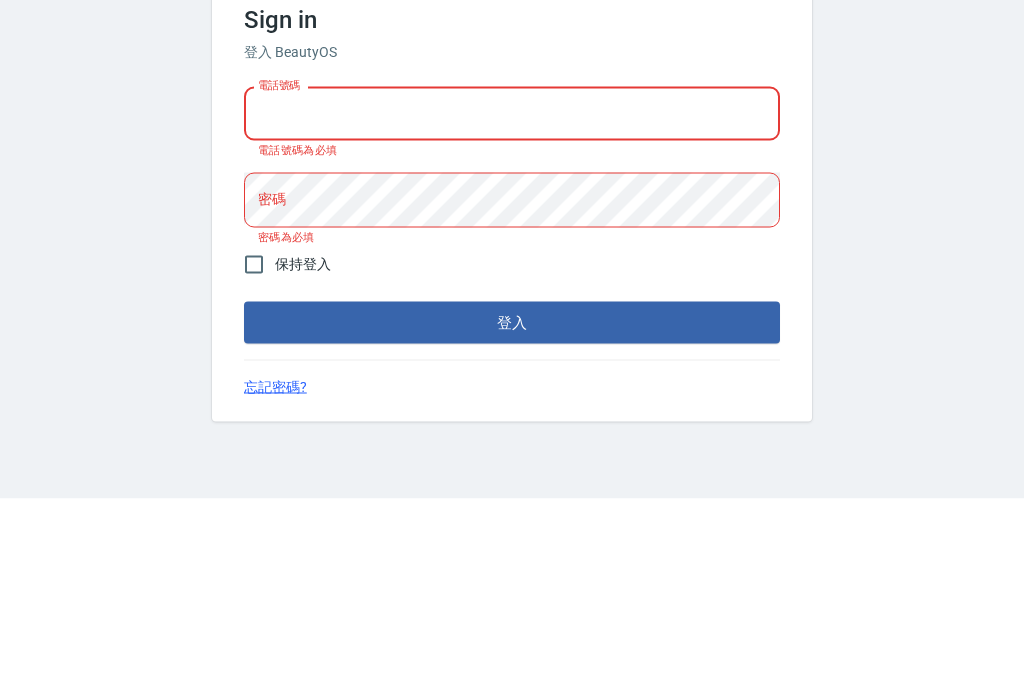 scroll, scrollTop: 200, scrollLeft: 0, axis: vertical 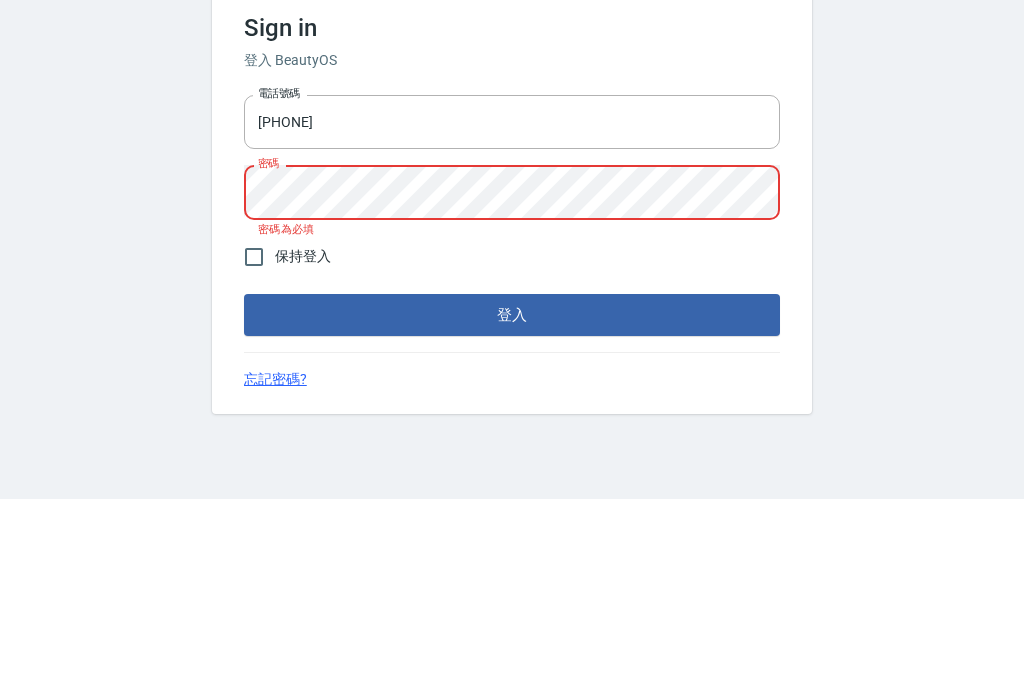 click on "[PHONE]" at bounding box center [512, 321] 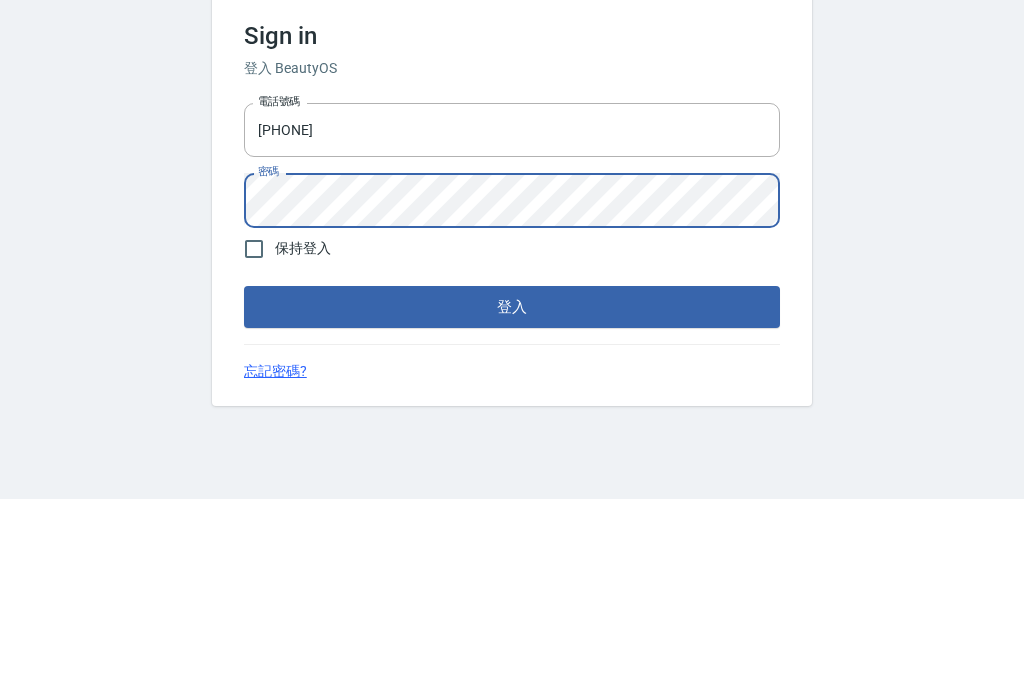 click on "Sign in 登入 BeautyOS 電話號碼 [PHONE] 電話號碼 密碼 密碼 保持登入 登入 忘記密碼?" at bounding box center (512, 381) 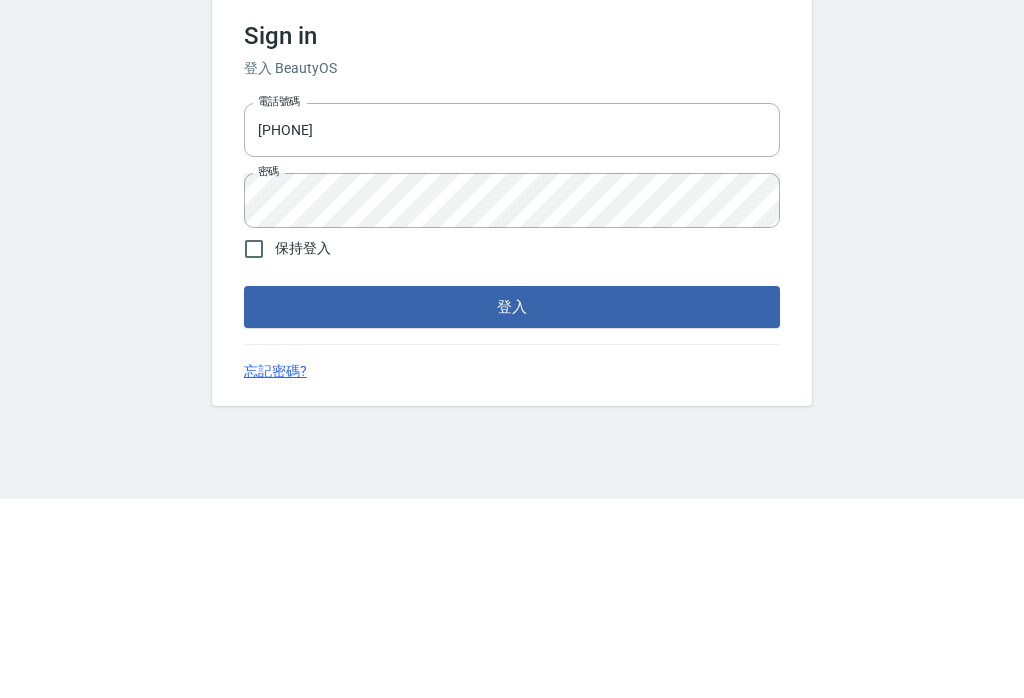 scroll, scrollTop: 31, scrollLeft: 0, axis: vertical 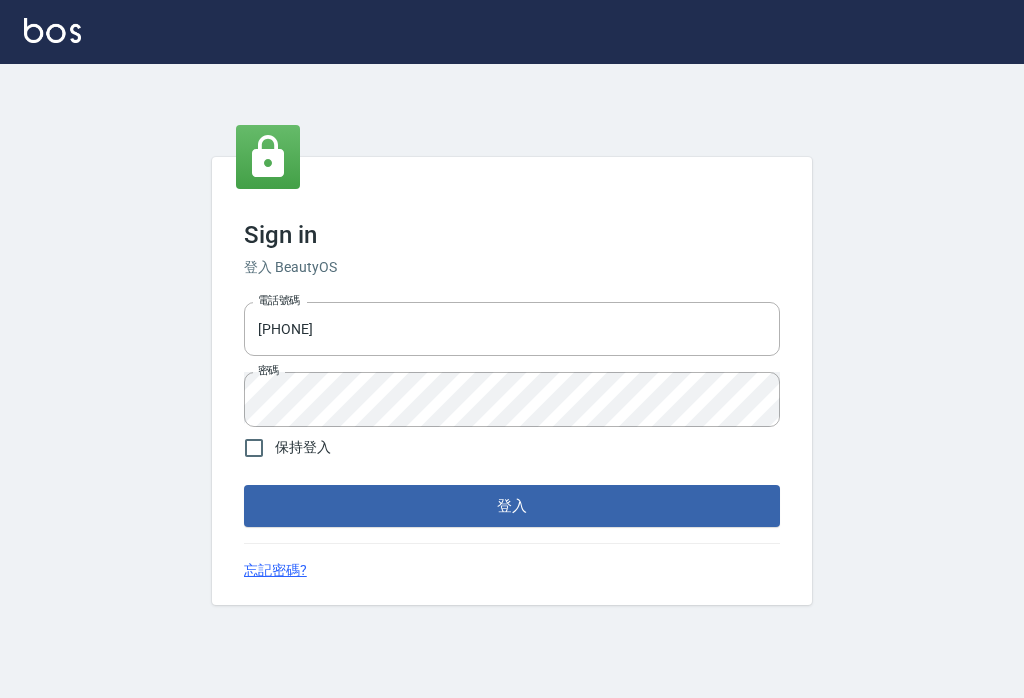 click on "登入" at bounding box center [512, 506] 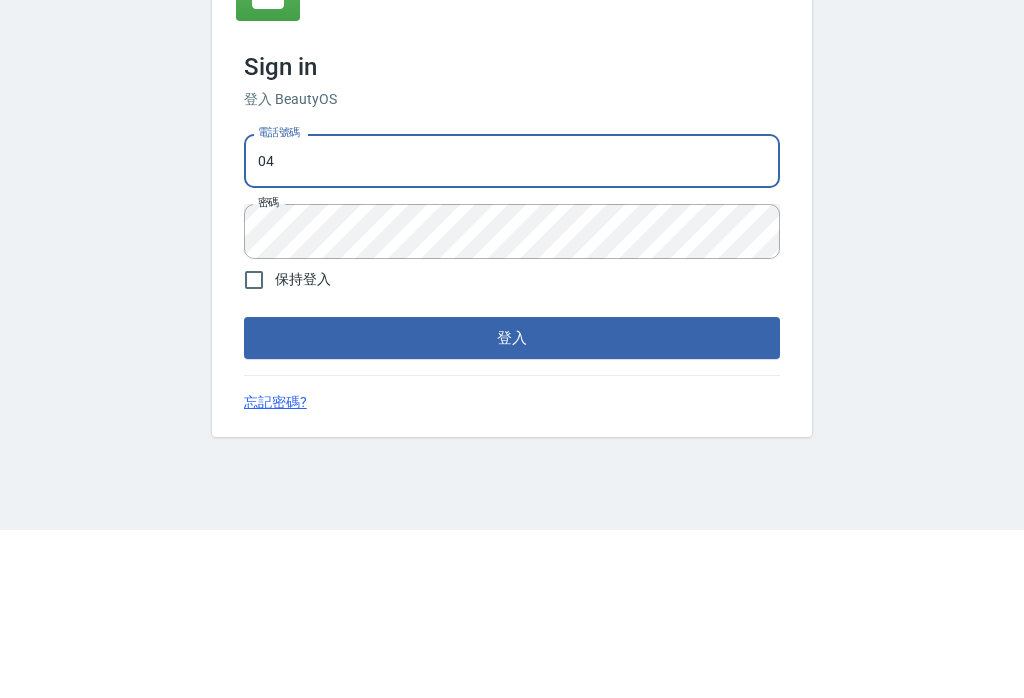 type on "0" 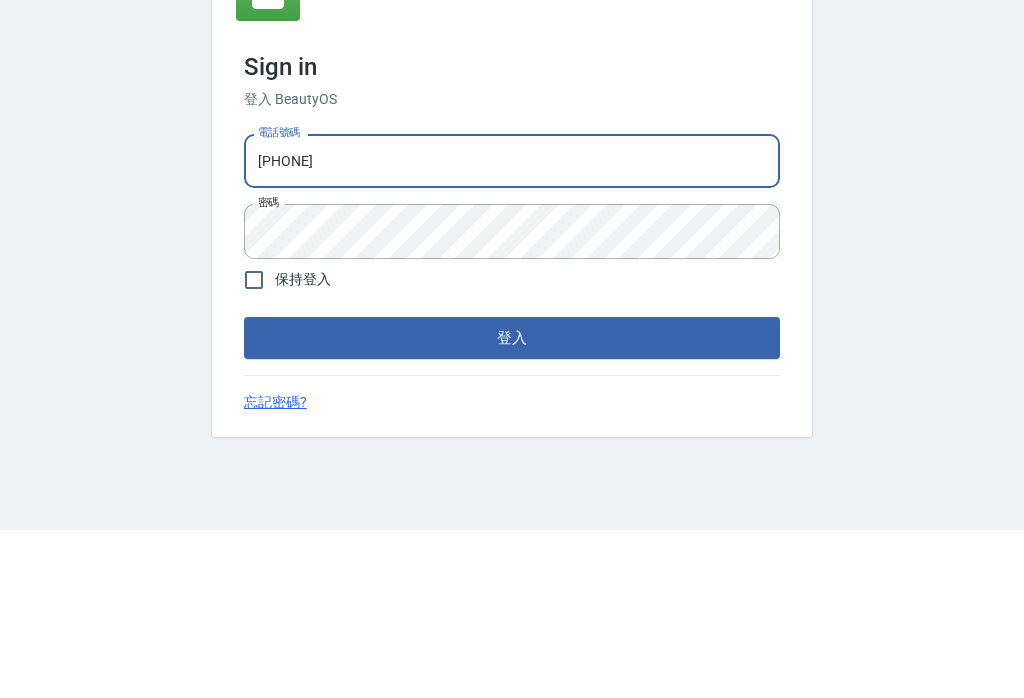type on "[PHONE]" 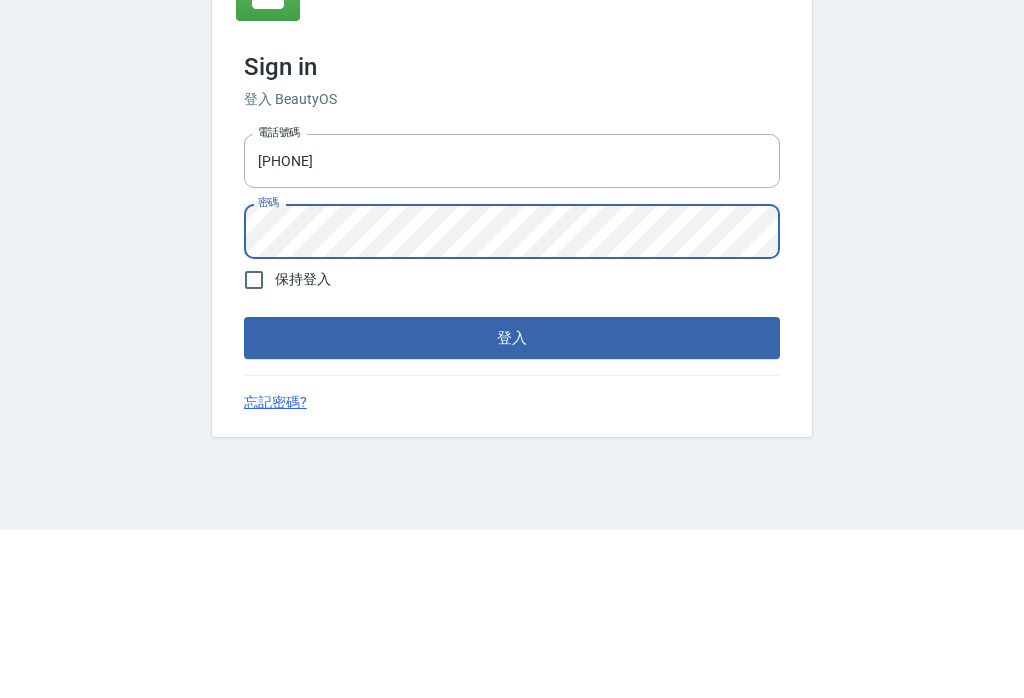 click on "Sign in 登入 BeautyOS 電話號碼 [PHONE] 電話號碼 密碼 密碼 保持登入 登入 忘記密碼?" at bounding box center (512, 381) 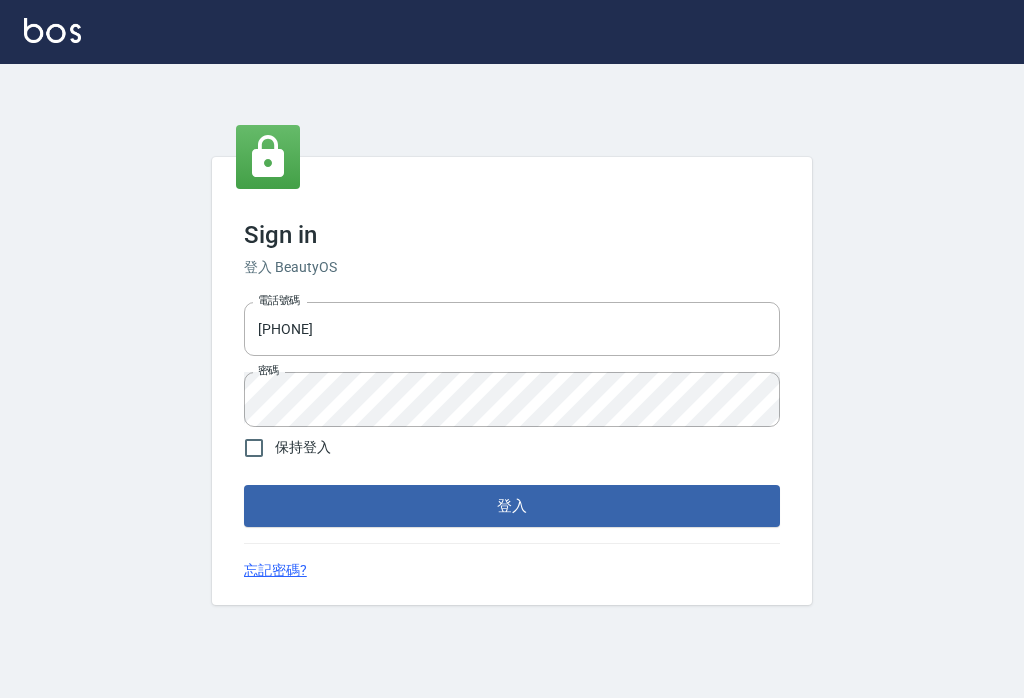 click on "登入" at bounding box center (512, 506) 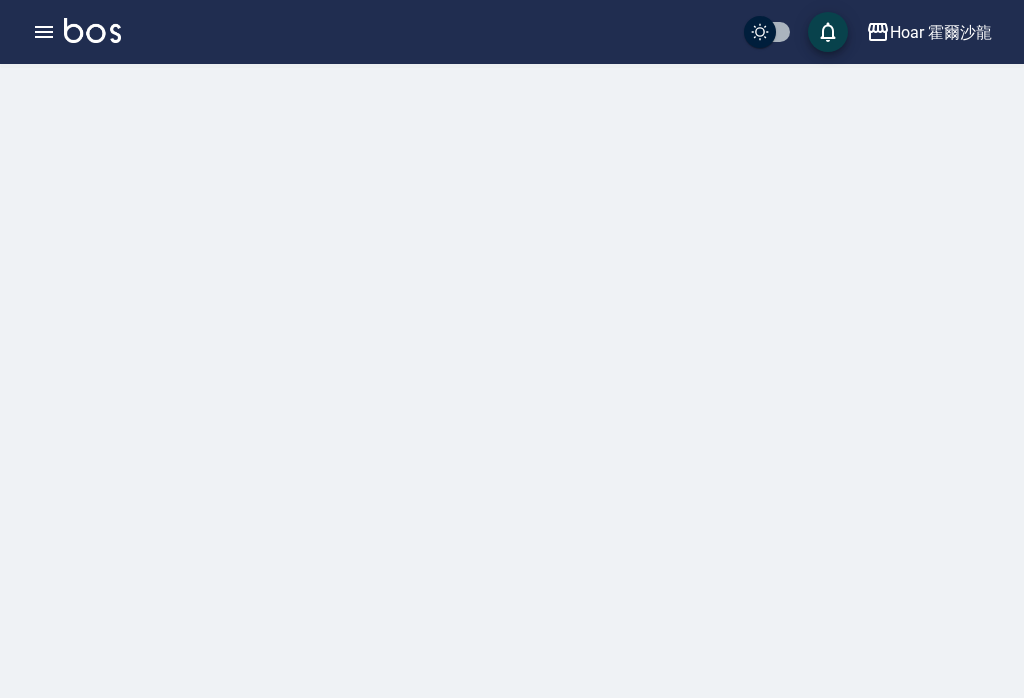 click 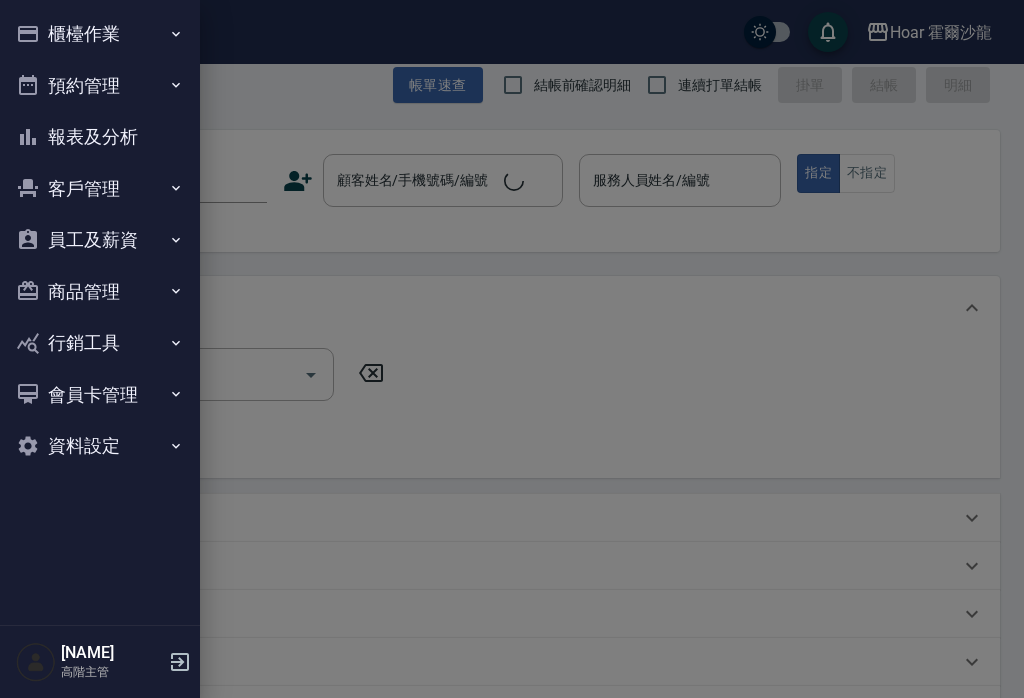 scroll, scrollTop: 0, scrollLeft: 0, axis: both 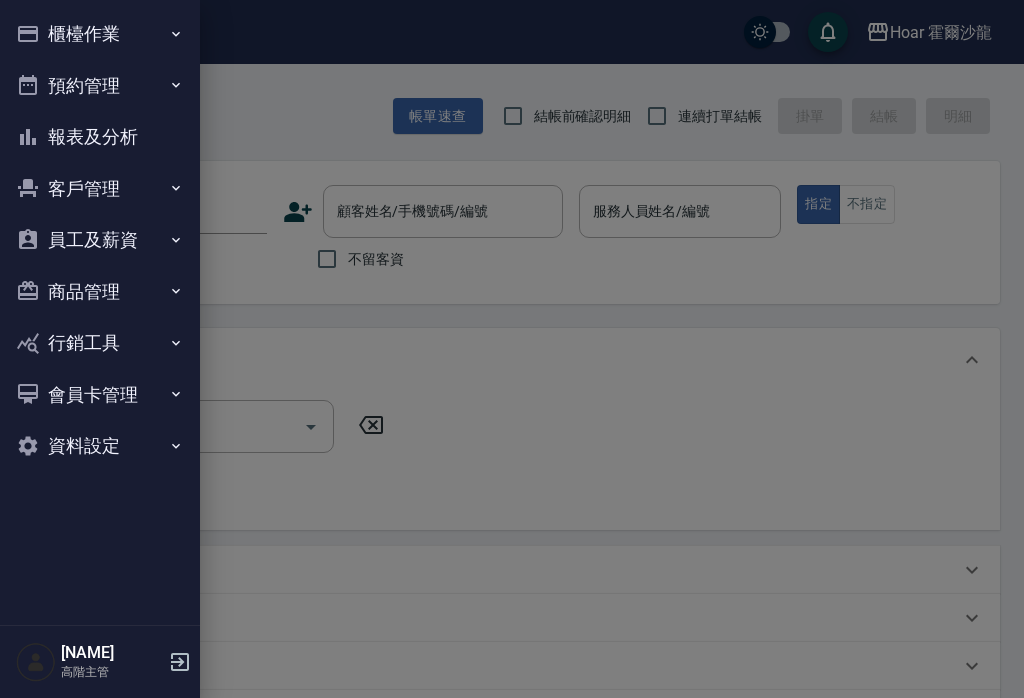 click on "客戶管理" at bounding box center (100, 189) 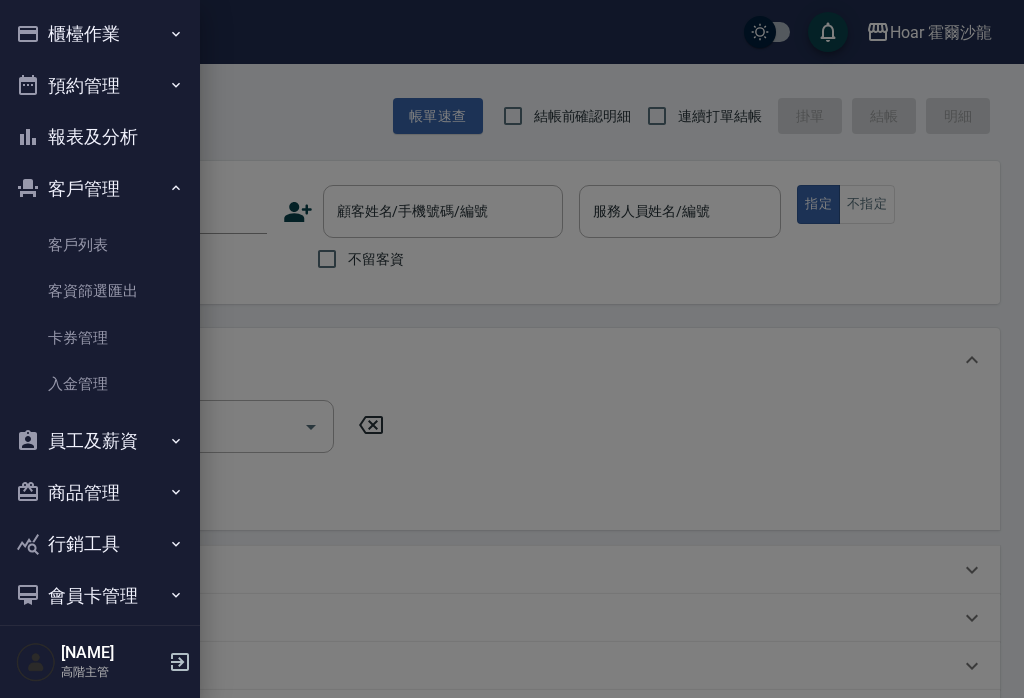 click on "客戶列表" at bounding box center [100, 245] 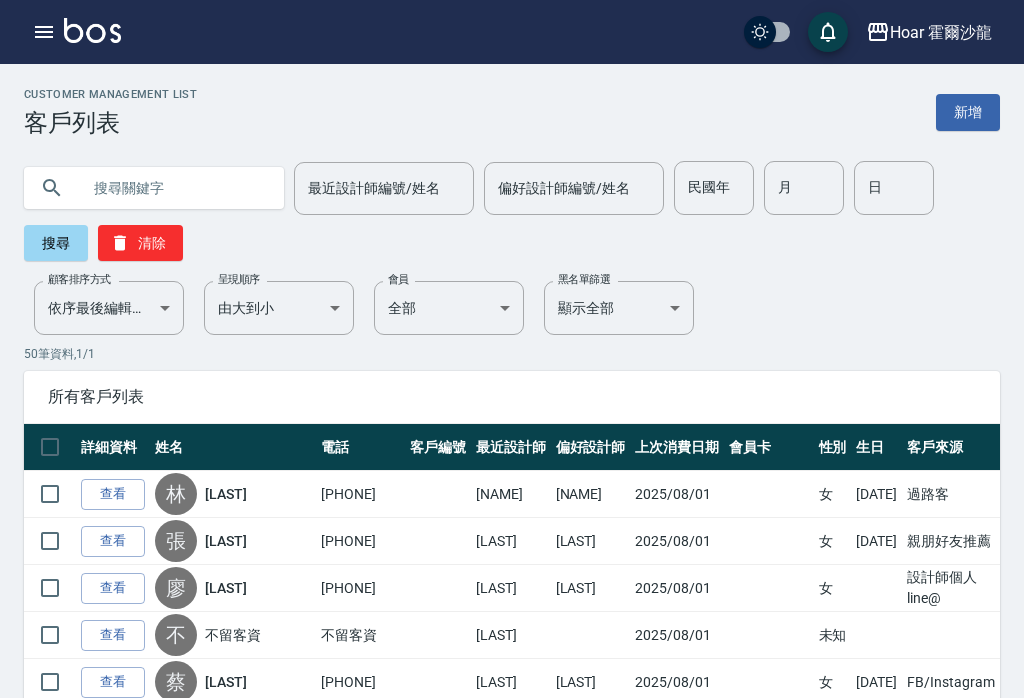 click on "新增" at bounding box center (968, 112) 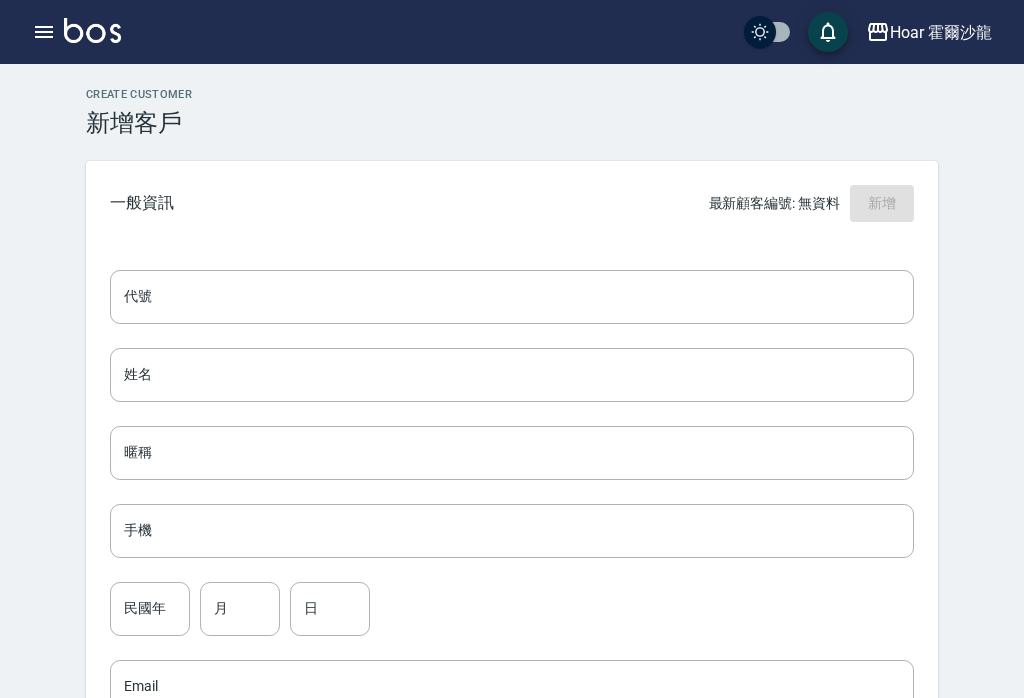 click on "姓名" at bounding box center [512, 375] 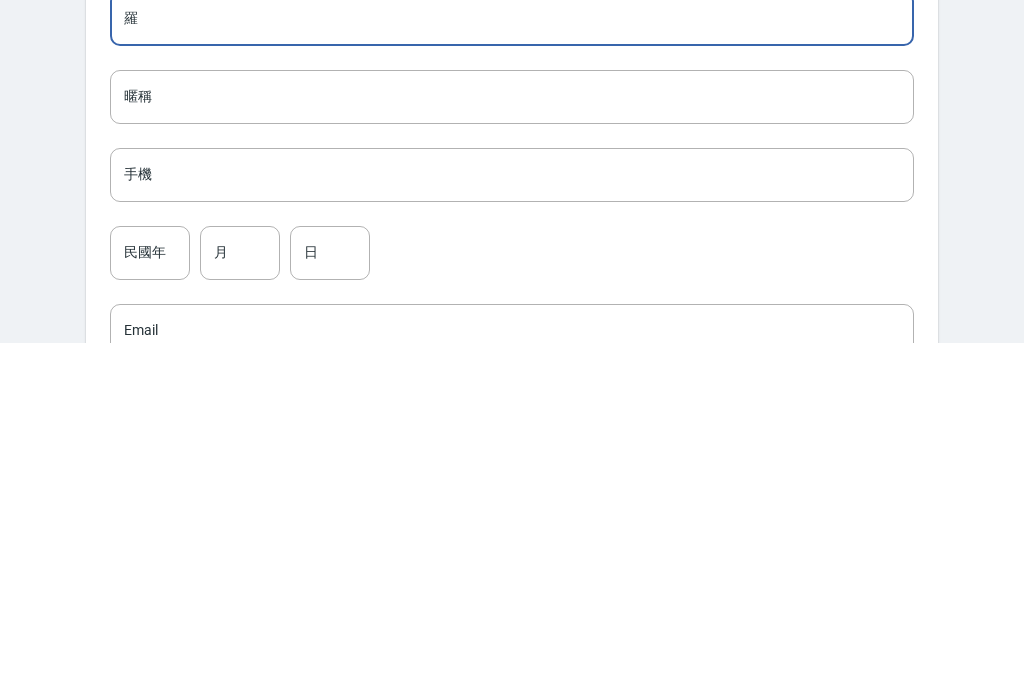 type on "羅" 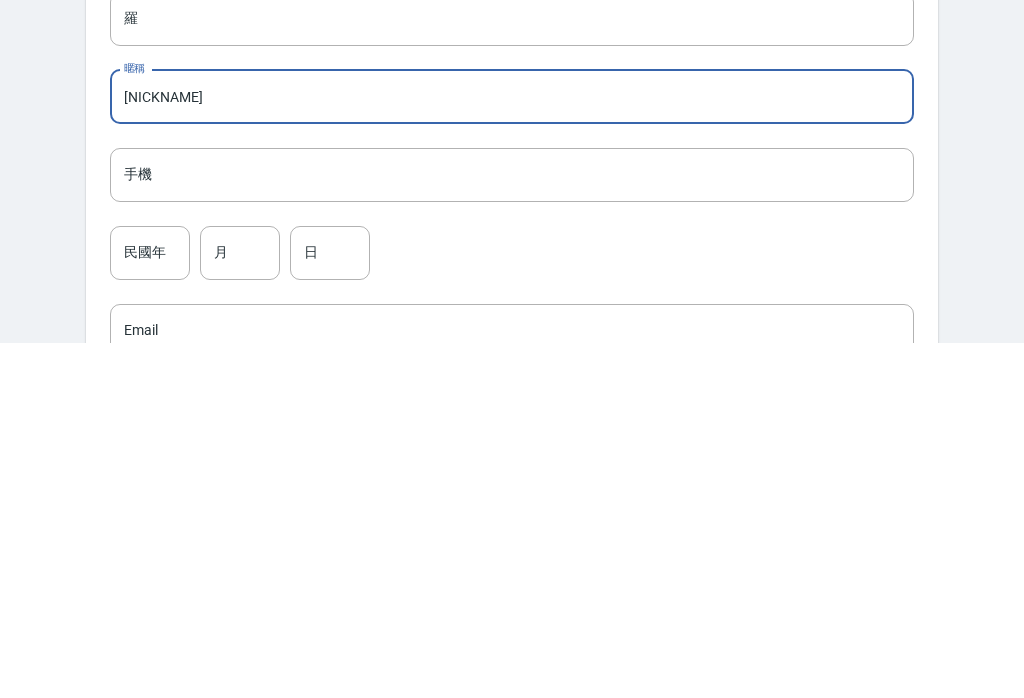 type on "[NICKNAME]" 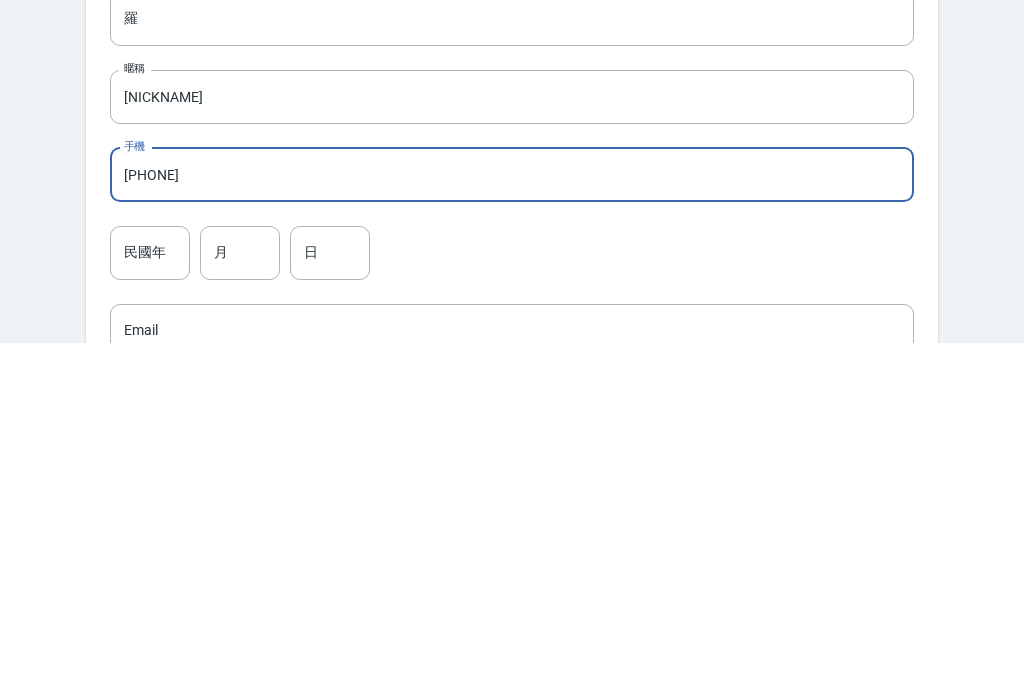 type on "[PHONE]" 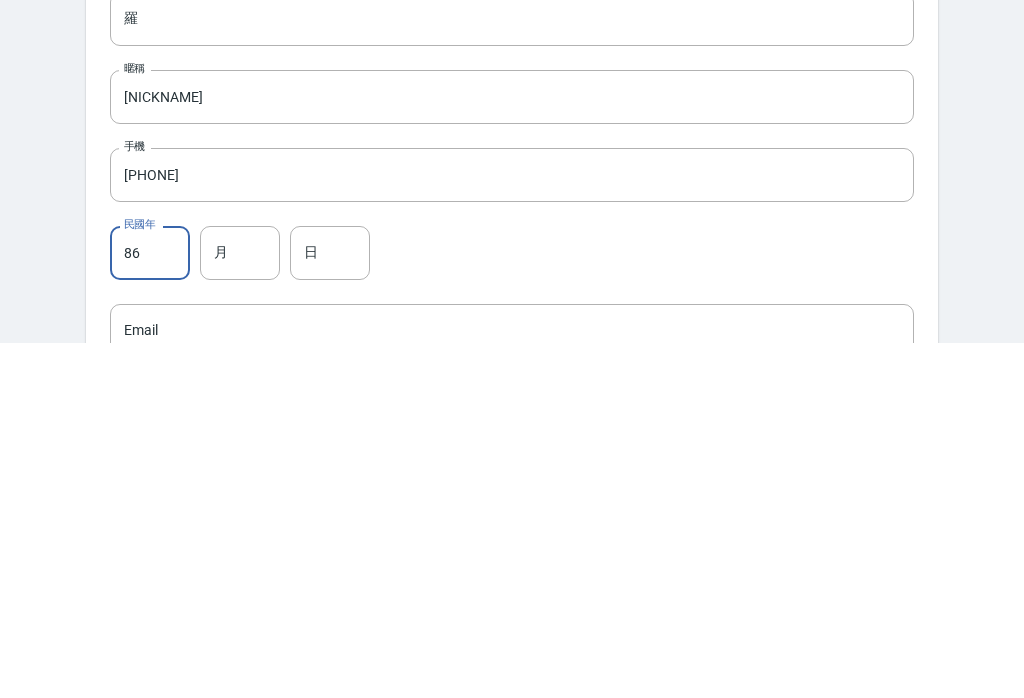type on "86" 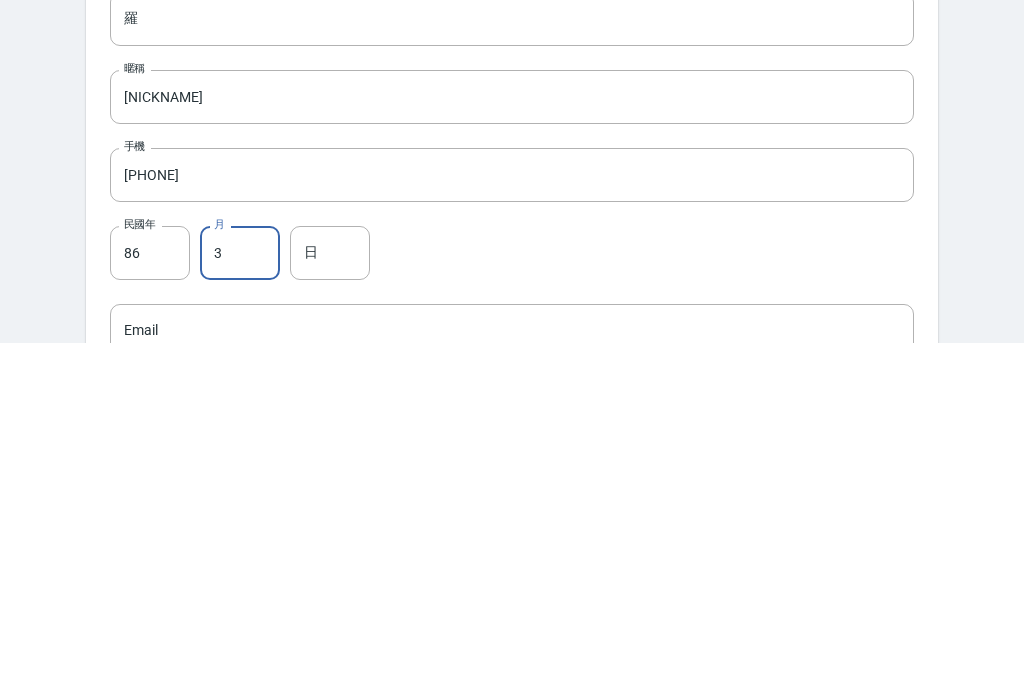 type on "3" 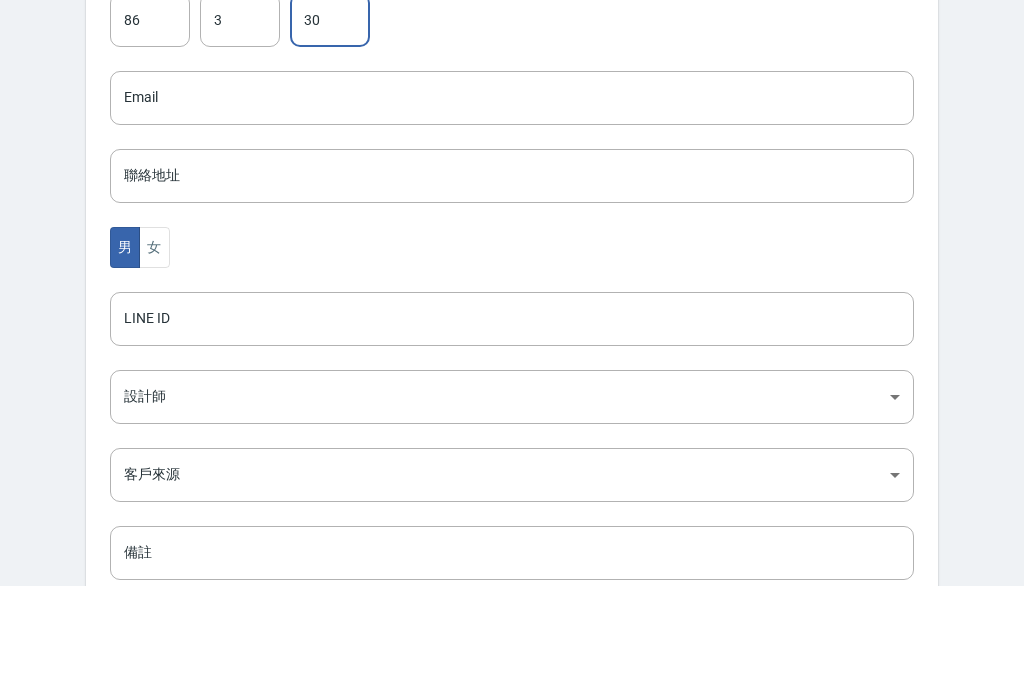 scroll, scrollTop: 478, scrollLeft: 0, axis: vertical 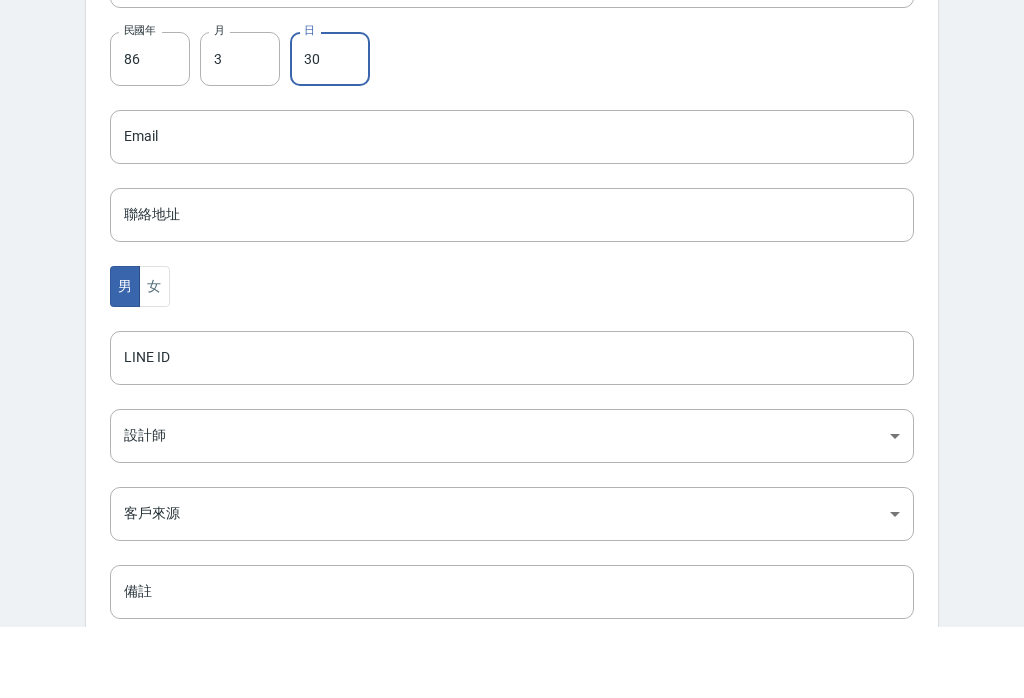 type on "30" 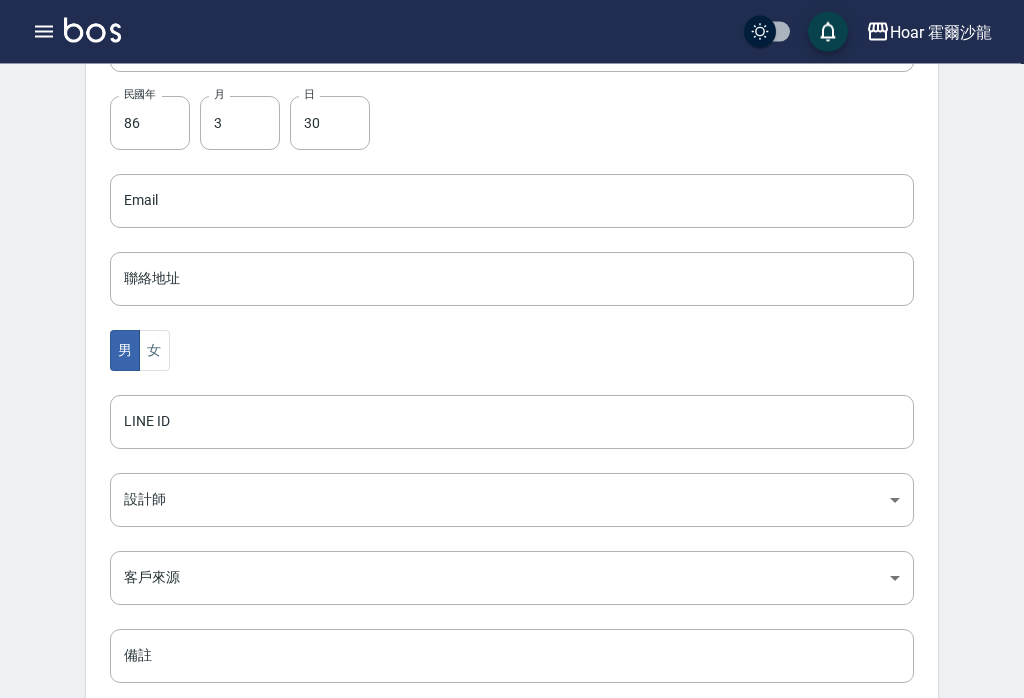 scroll, scrollTop: 484, scrollLeft: 0, axis: vertical 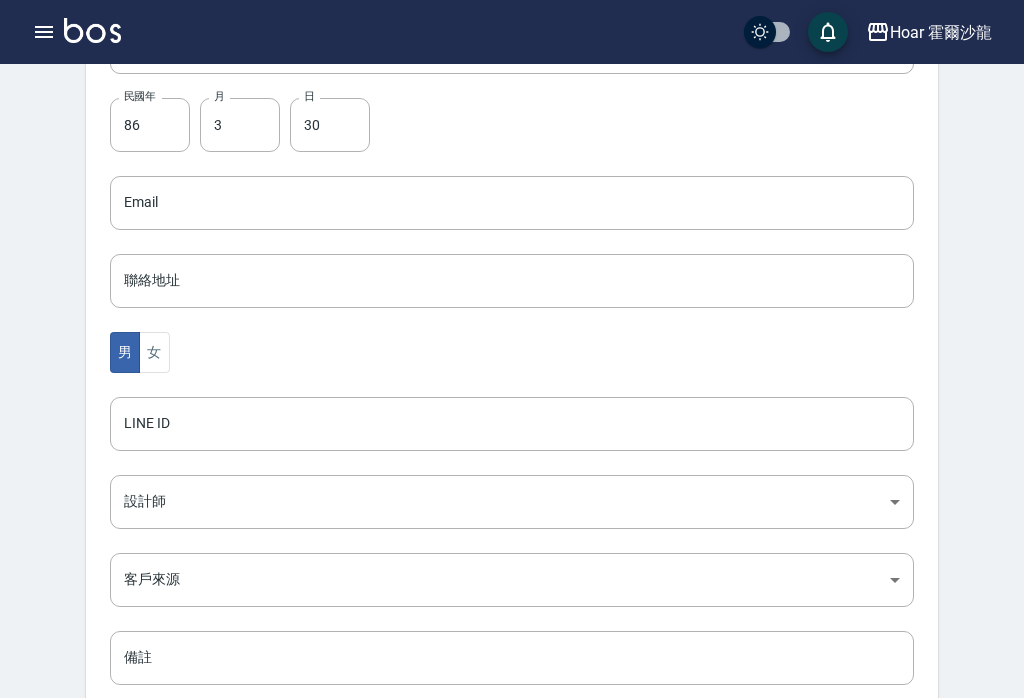 click on "Hoar 霍爾沙龍 登出 櫃檯作業 打帳單 帳單列表 掛單列表 座位開單 營業儀表板 現金收支登錄 高階收支登錄 材料自購登錄 每日結帳 排班表 現場電腦打卡 掃碼打卡 預約管理 預約管理 單日預約紀錄 單週預約紀錄 報表及分析 報表目錄 消費分析儀表板 店家區間累計表 店家日報表 店家排行榜 互助日報表 互助月報表 互助排行榜 互助點數明細 互助業績報表 全店業績分析表 每日業績分析表 營業統計分析表 營業項目月分析表 設計師業績表 設計師日報表 設計師業績分析表 設計師業績月報表 設計師抽成報表 設計師排行榜 商品銷售排行榜 商品消耗明細 商品進銷貨報表 商品庫存表 商品庫存盤點表 會員卡銷售報表 服務扣項明細表 單一服務項目查詢 店販抽成明細 店販分類抽成明細 顧客入金餘額表 顧客卡券餘額表 每日非現金明細 每日收支明細 收支分類明細表 損益表 [LAST]" at bounding box center (512, 167) 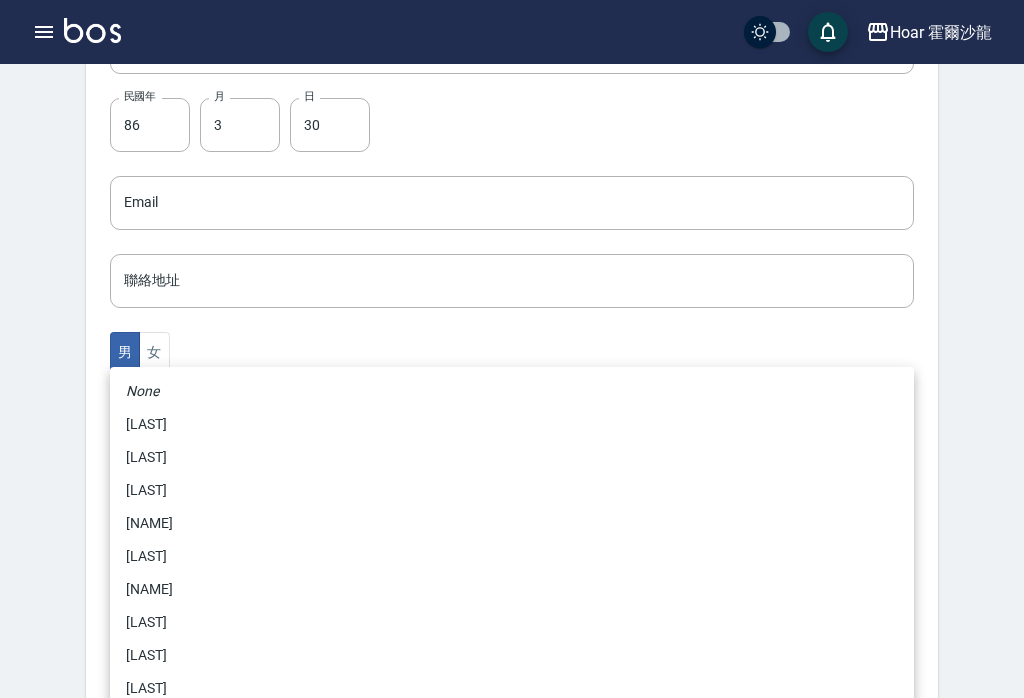 click on "[NAME]" at bounding box center [512, 589] 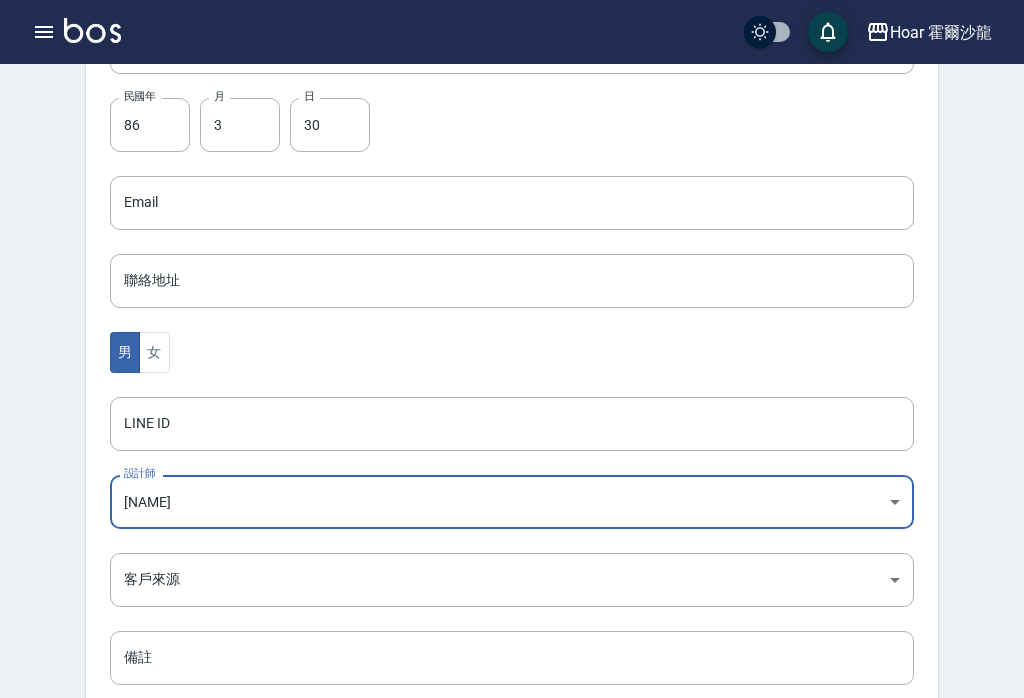 scroll, scrollTop: 571, scrollLeft: 0, axis: vertical 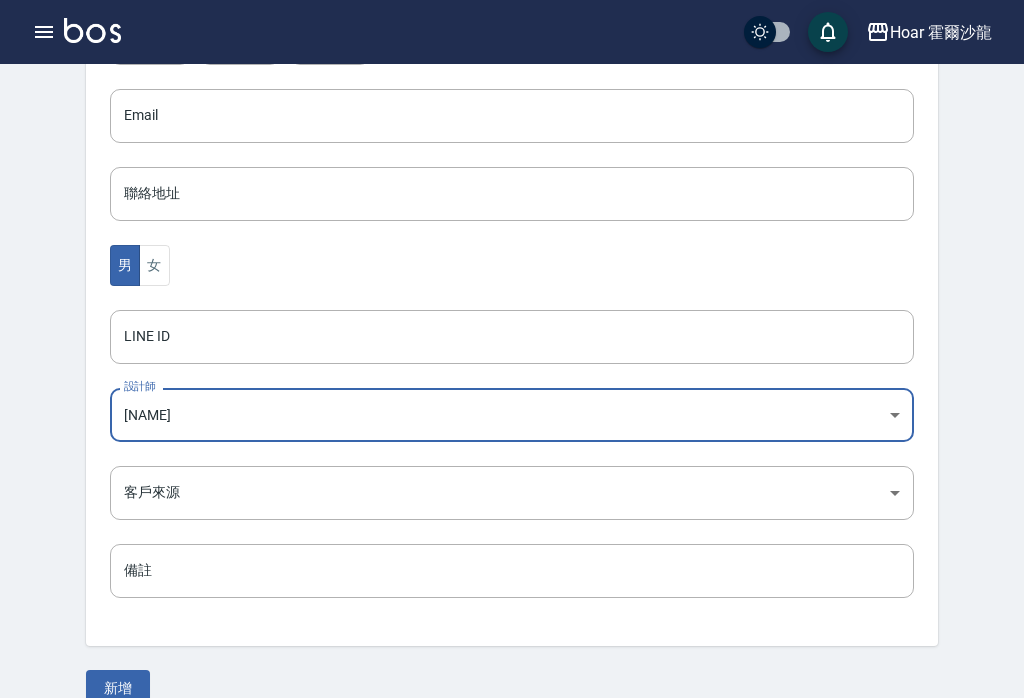 click on "新增" at bounding box center (118, 688) 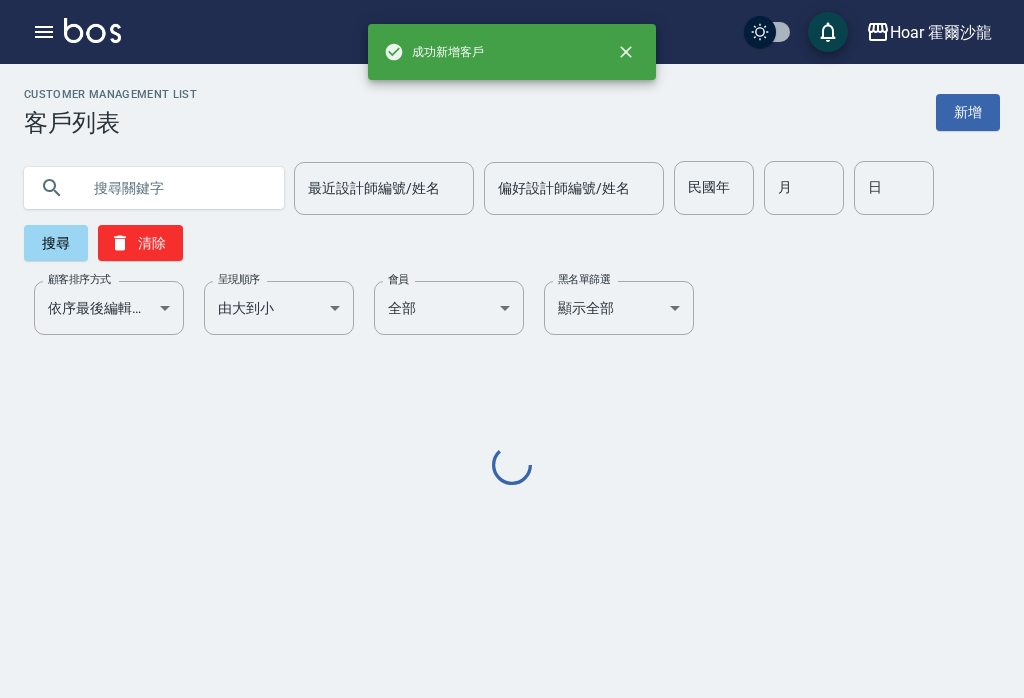 scroll, scrollTop: 0, scrollLeft: 0, axis: both 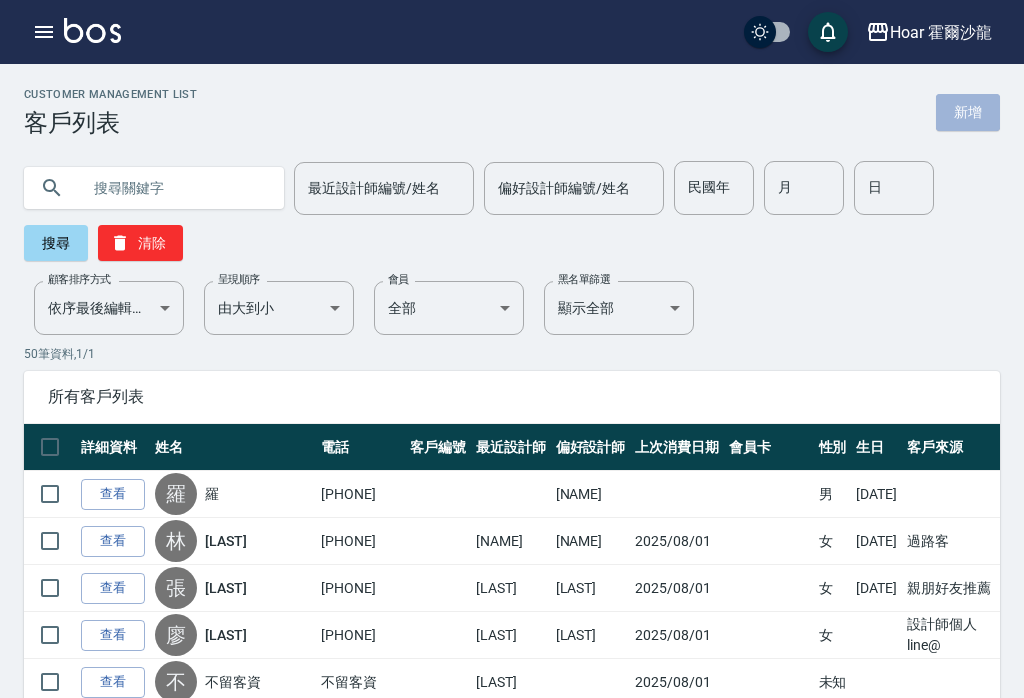 click on "新增" at bounding box center (968, 112) 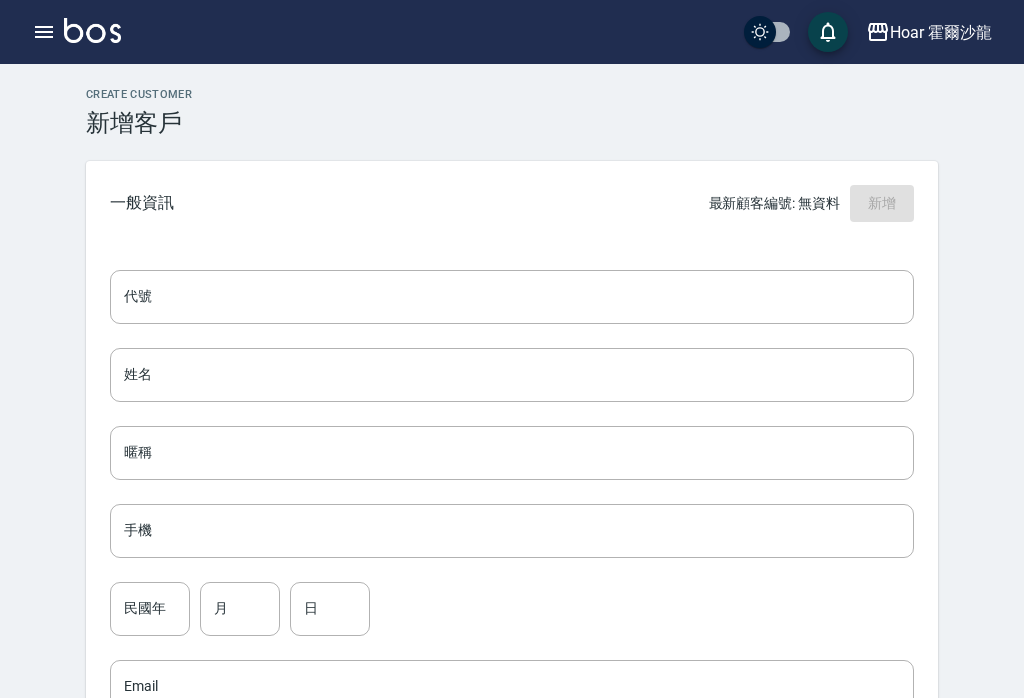 click on "姓名" at bounding box center (512, 375) 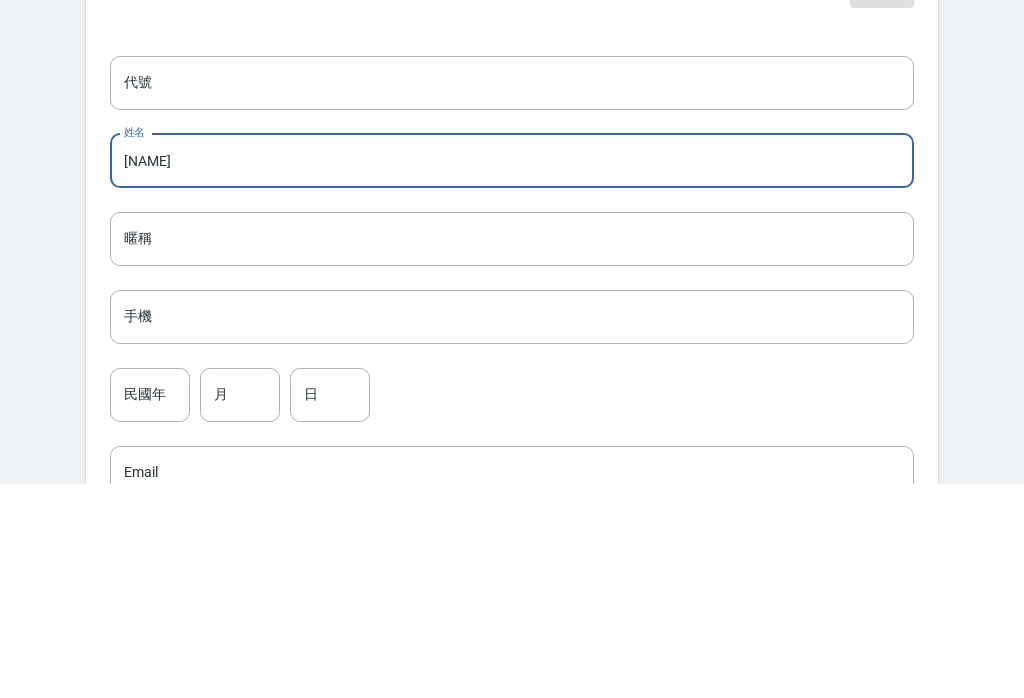 type on "[NAME]" 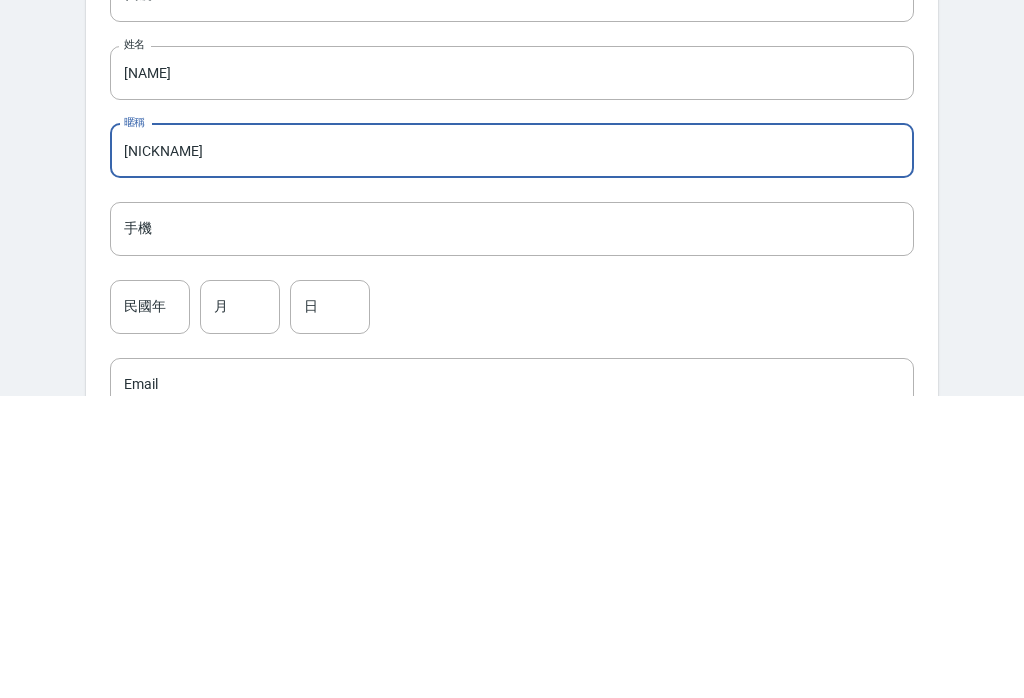 type on "[NICKNAME]" 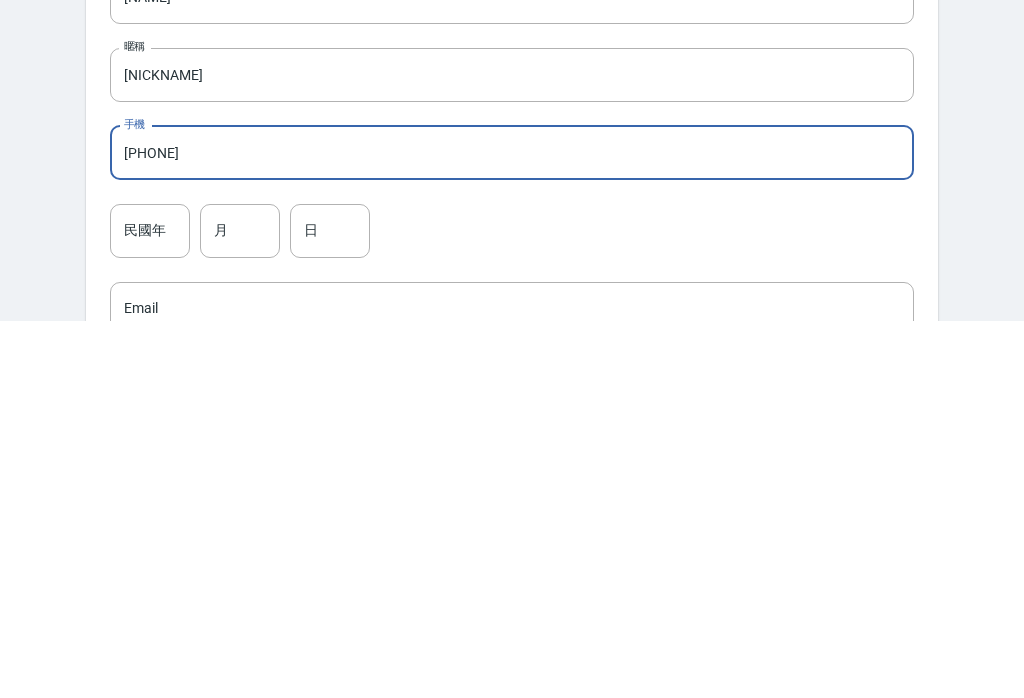 type on "[PHONE]" 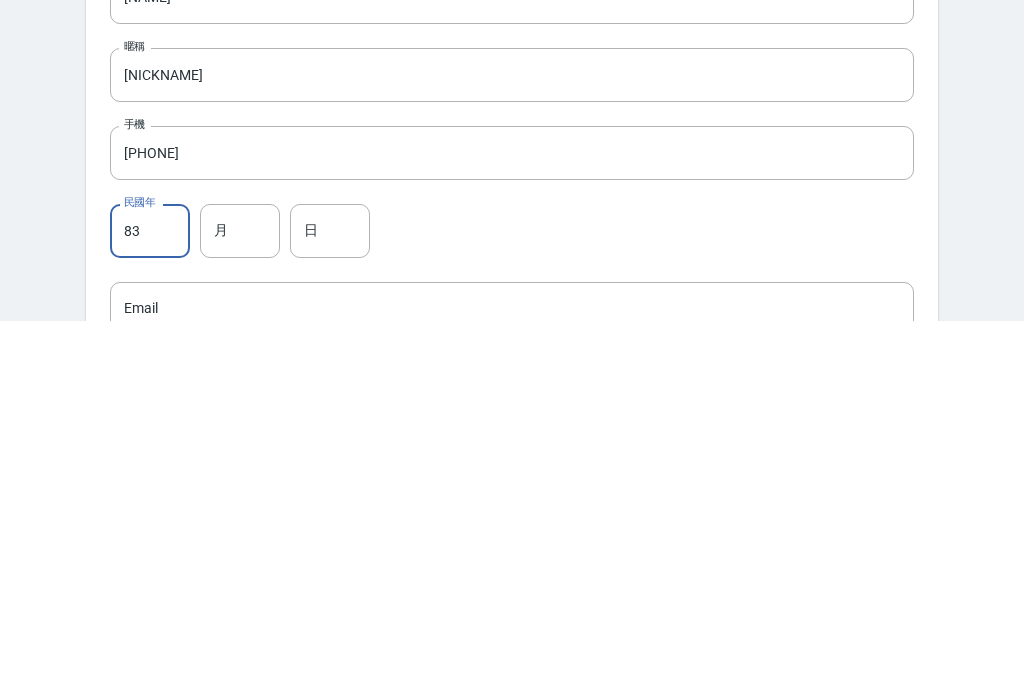 type on "83" 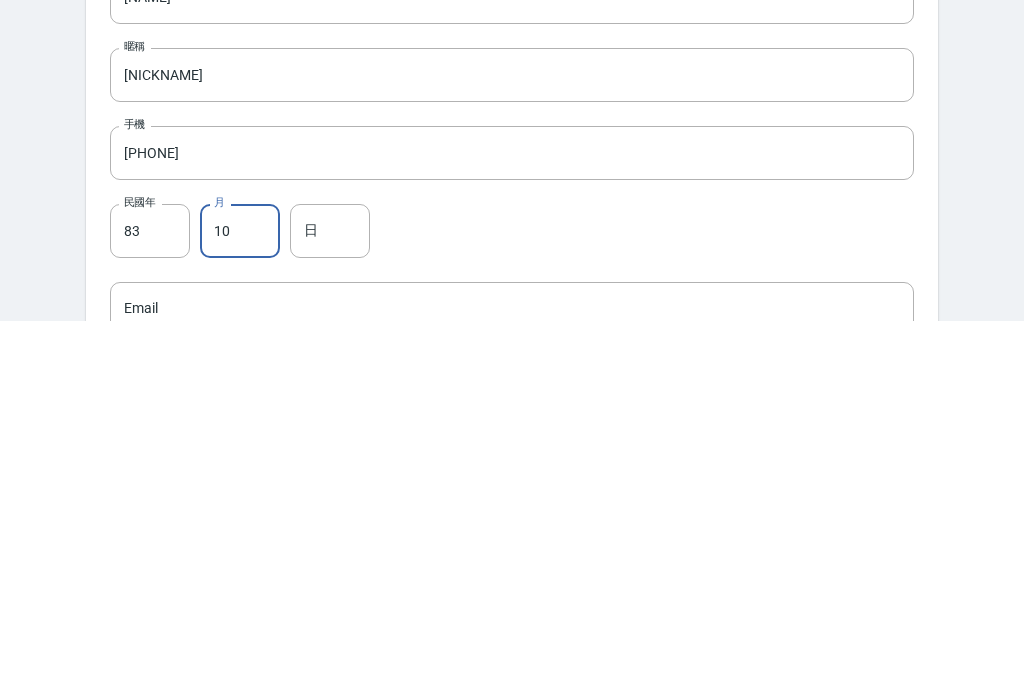 type on "10" 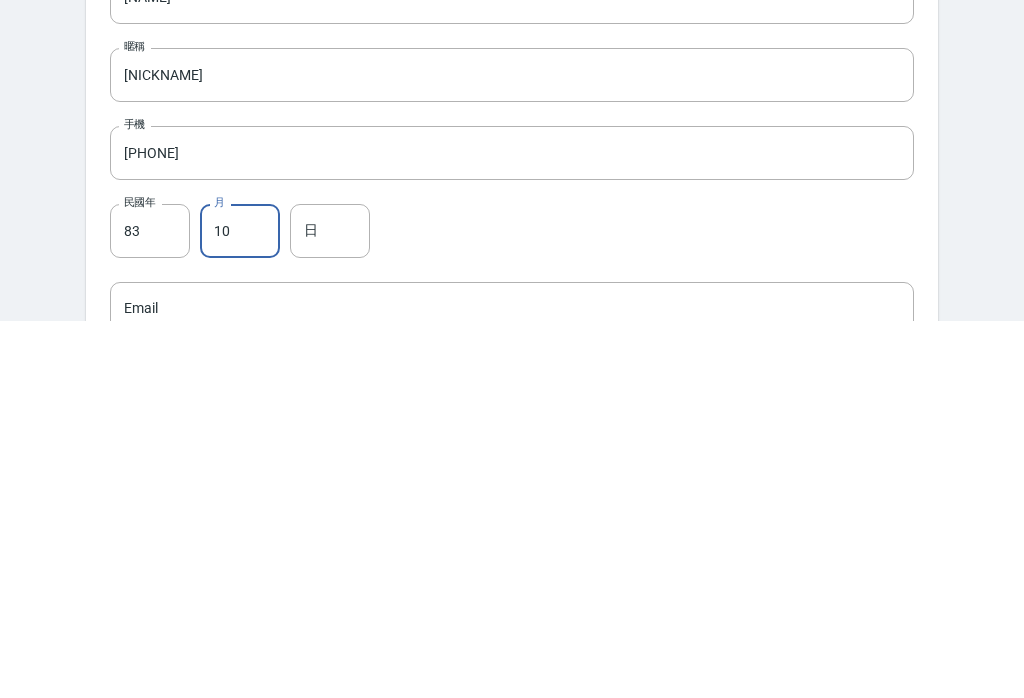 click on "日" at bounding box center (330, 609) 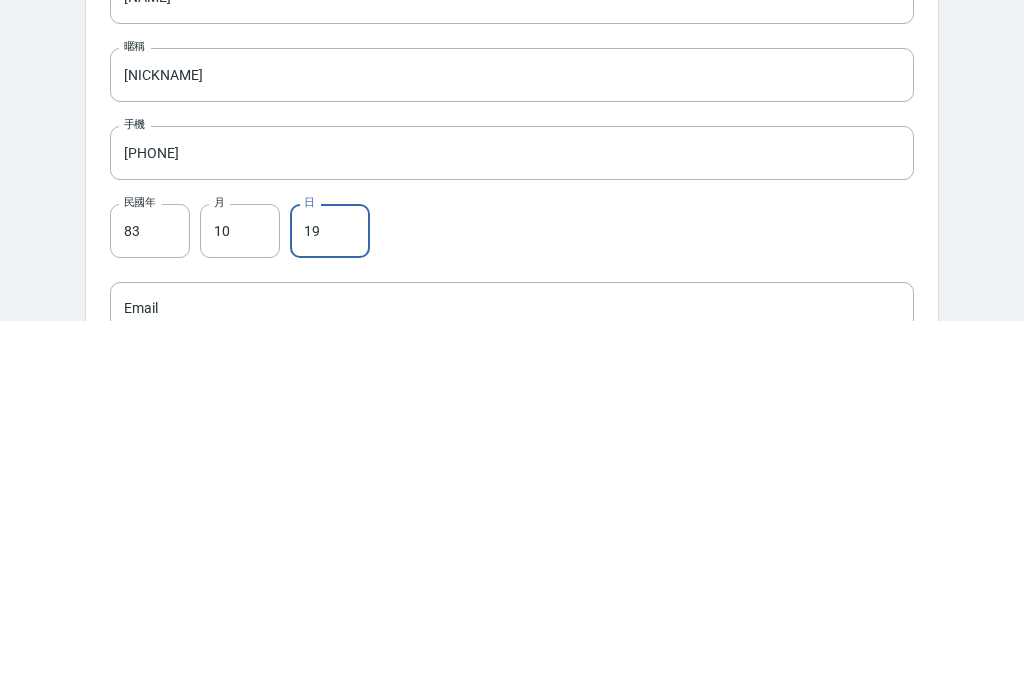 type on "19" 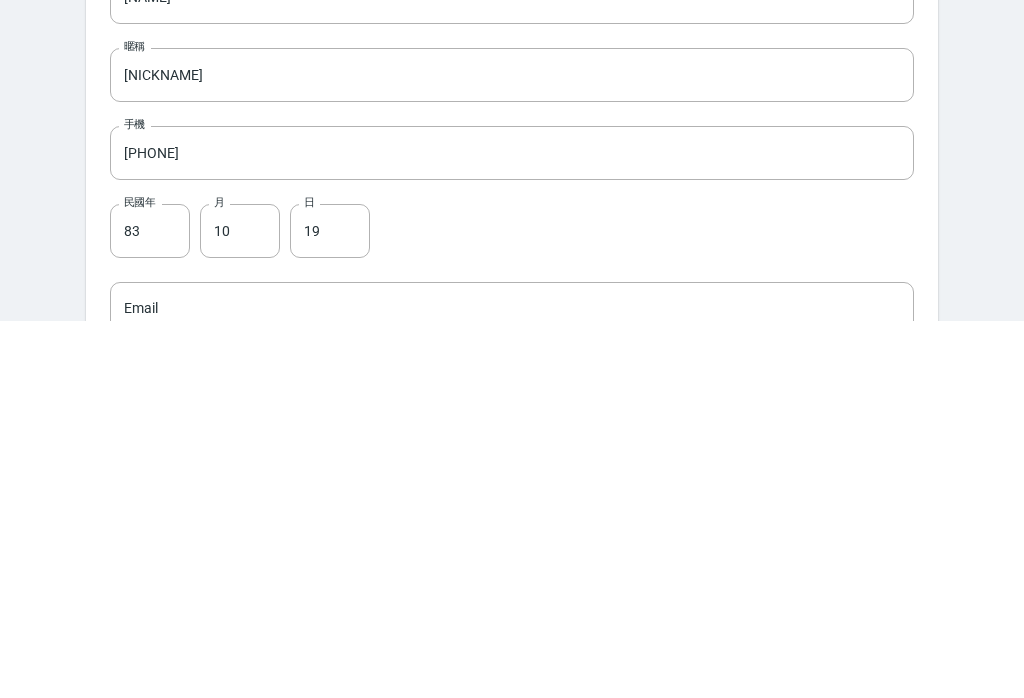 scroll, scrollTop: 378, scrollLeft: 0, axis: vertical 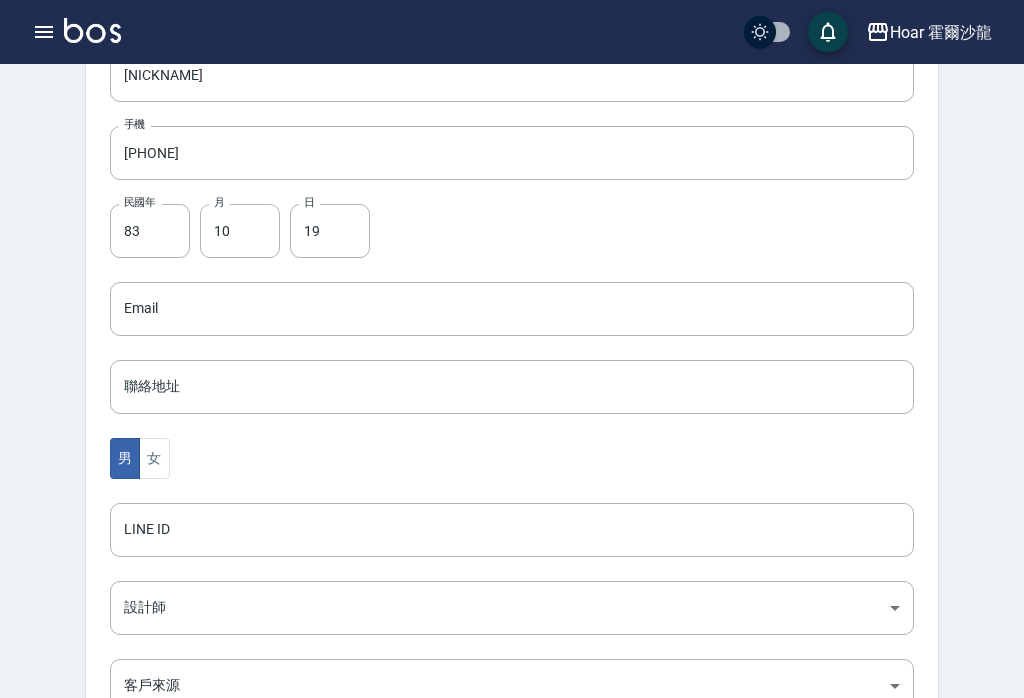 click on "女" at bounding box center [154, 458] 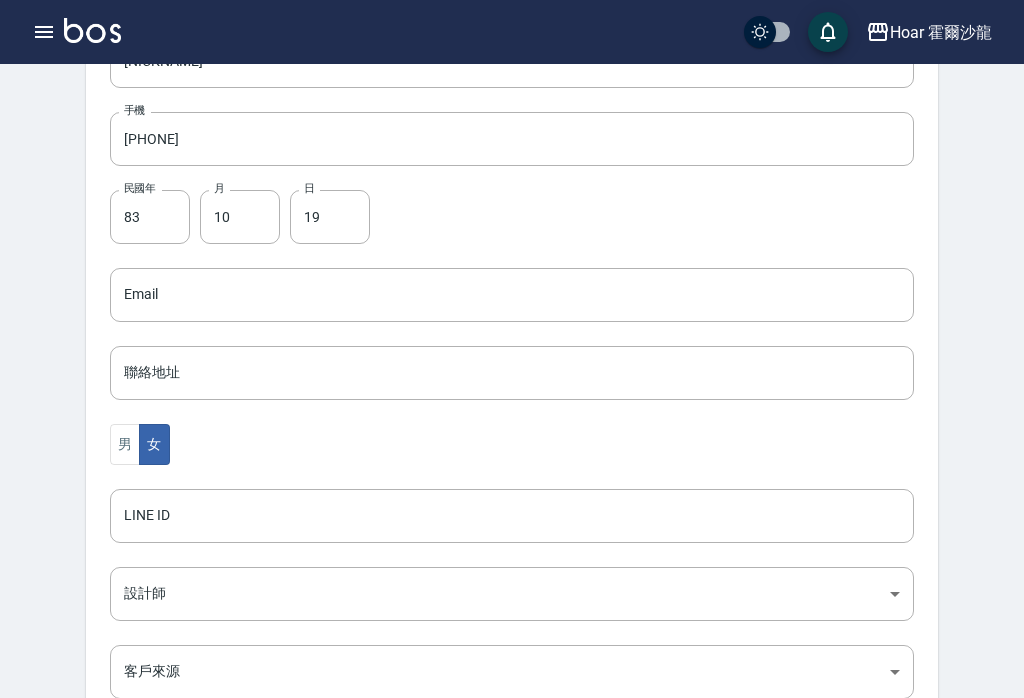 scroll, scrollTop: 424, scrollLeft: 0, axis: vertical 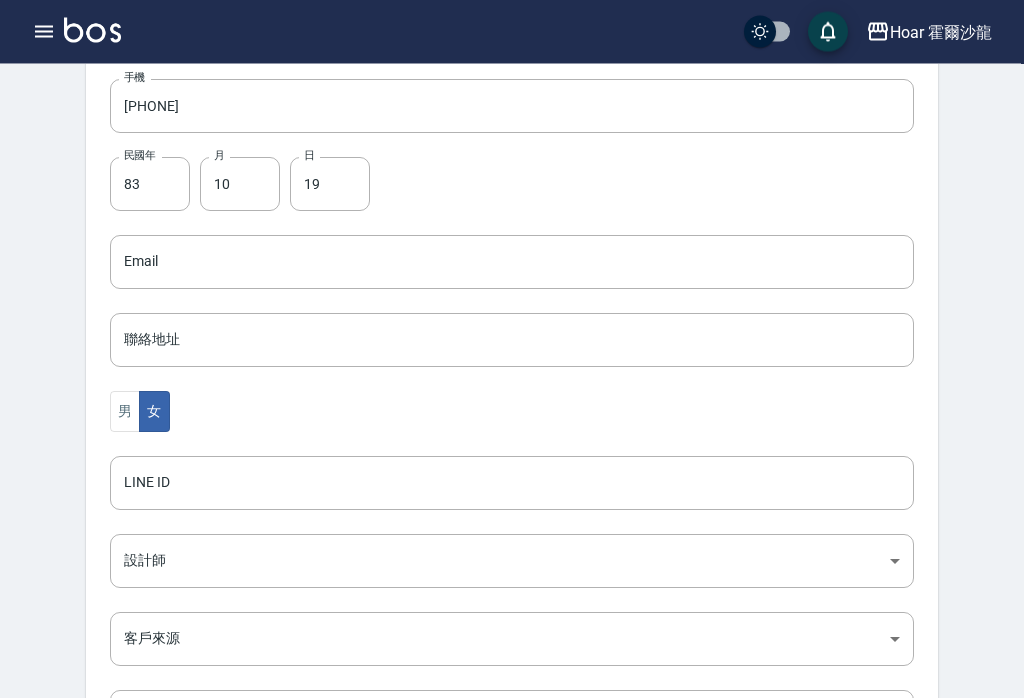 click on "Hoar 霍爾沙龍 登出 櫃檯作業 打帳單 帳單列表 掛單列表 座位開單 營業儀表板 現金收支登錄 高階收支登錄 材料自購登錄 每日結帳 排班表 現場電腦打卡 掃碼打卡 預約管理 預約管理 單日預約紀錄 單週預約紀錄 報表及分析 報表目錄 消費分析儀表板 店家區間累計表 店家日報表 店家排行榜 互助日報表 互助月報表 互助排行榜 互助點數明細 互助業績報表 全店業績分析表 每日業績分析表 營業統計分析表 營業項目月分析表 設計師業績表 設計師日報表 設計師業績分析表 設計師業績月報表 設計師抽成報表 設計師排行榜 商品銷售排行榜 商品消耗明細 商品進銷貨報表 商品庫存表 商品庫存盤點表 會員卡銷售報表 服務扣項明細表 單一服務項目查詢 店販抽成明細 店販分類抽成明細 顧客入金餘額表 顧客卡券餘額表 每日非現金明細 每日收支明細 收支分類明細表 損益表 [NAME]" at bounding box center (512, 227) 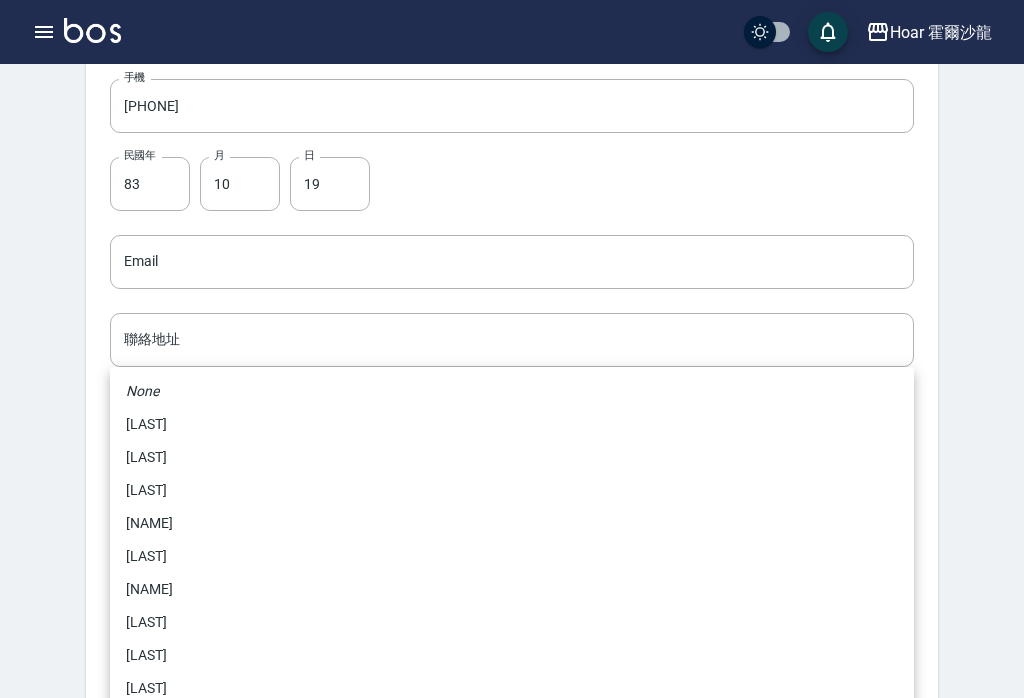 click on "[NAME]" at bounding box center [512, 589] 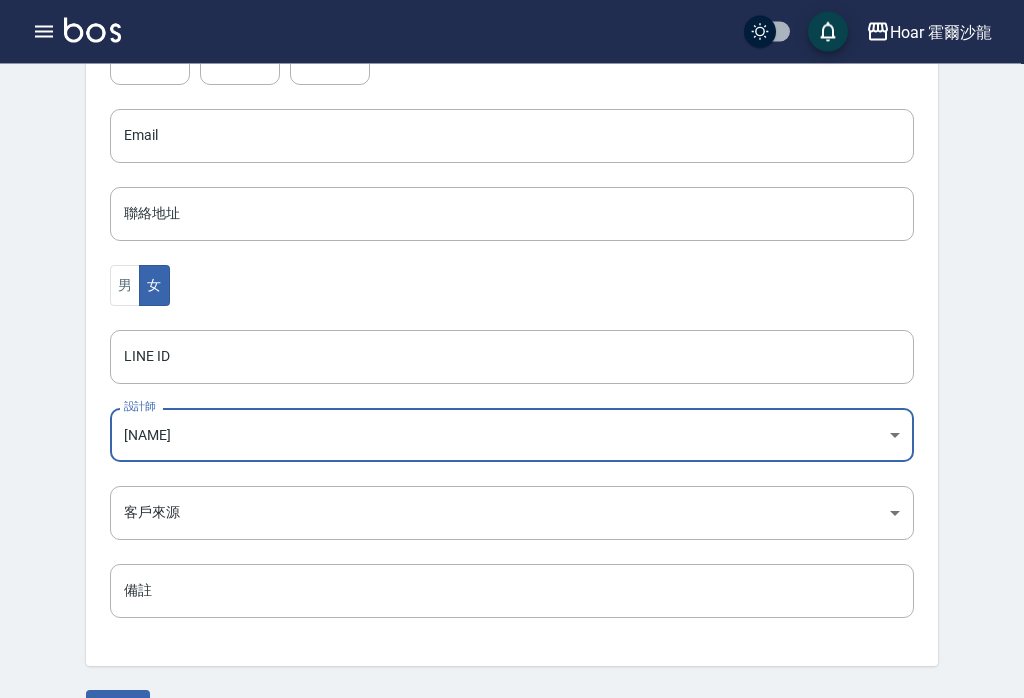scroll, scrollTop: 571, scrollLeft: 0, axis: vertical 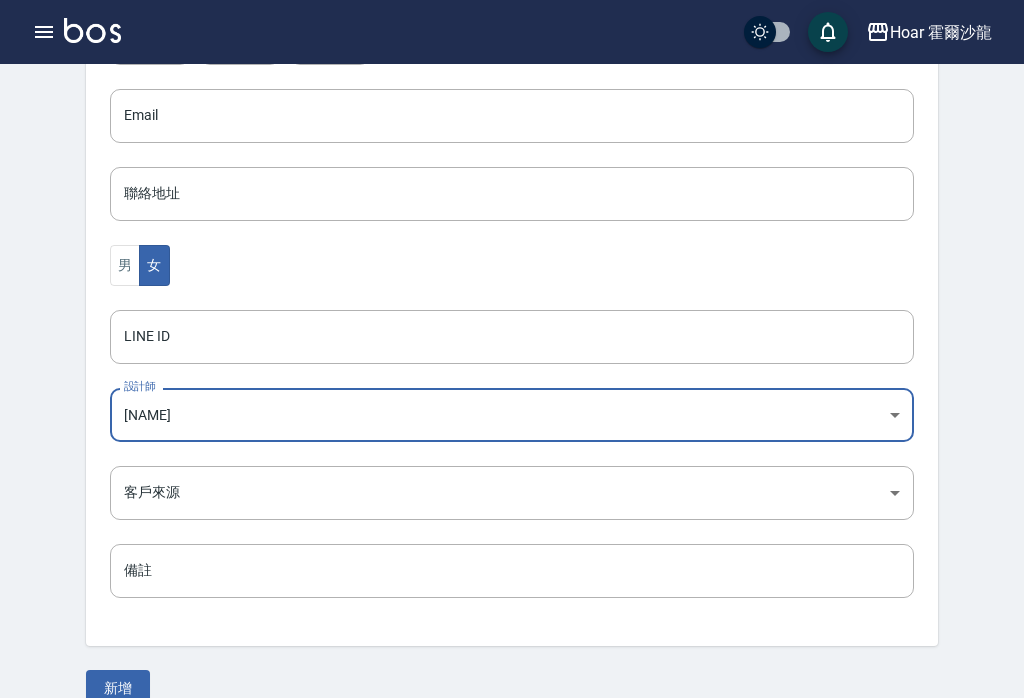 click on "新增" at bounding box center [118, 688] 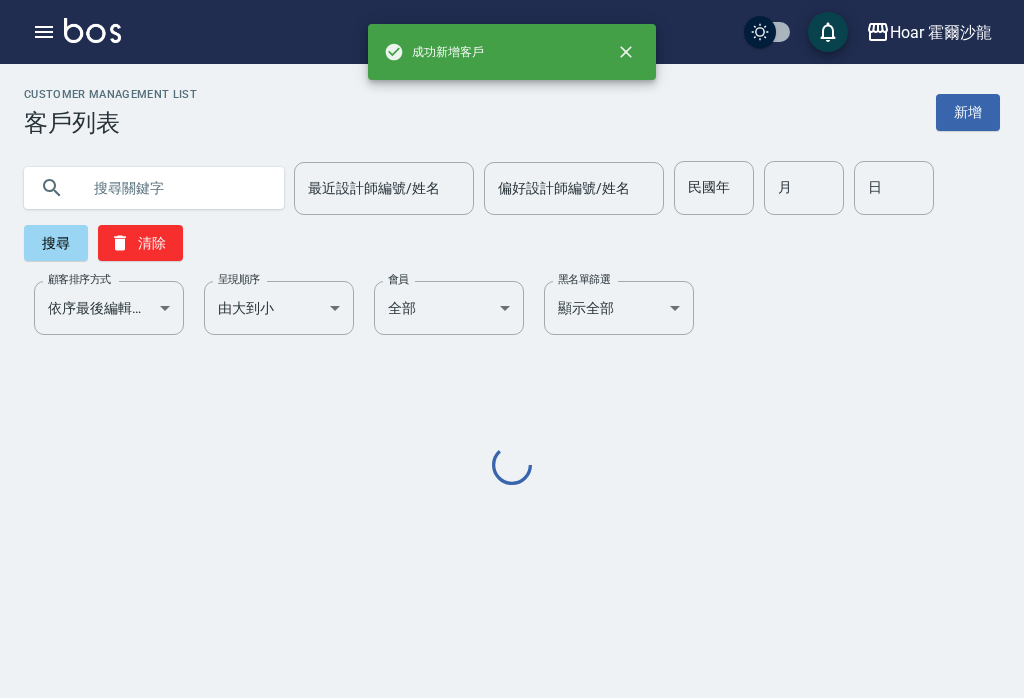 scroll, scrollTop: 0, scrollLeft: 0, axis: both 